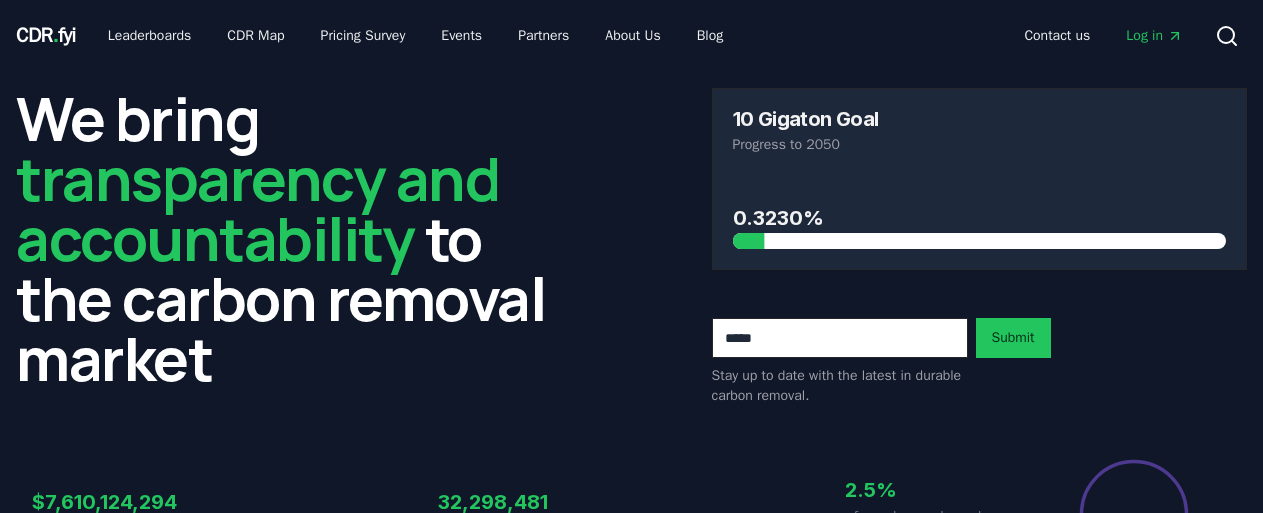 scroll, scrollTop: 0, scrollLeft: 0, axis: both 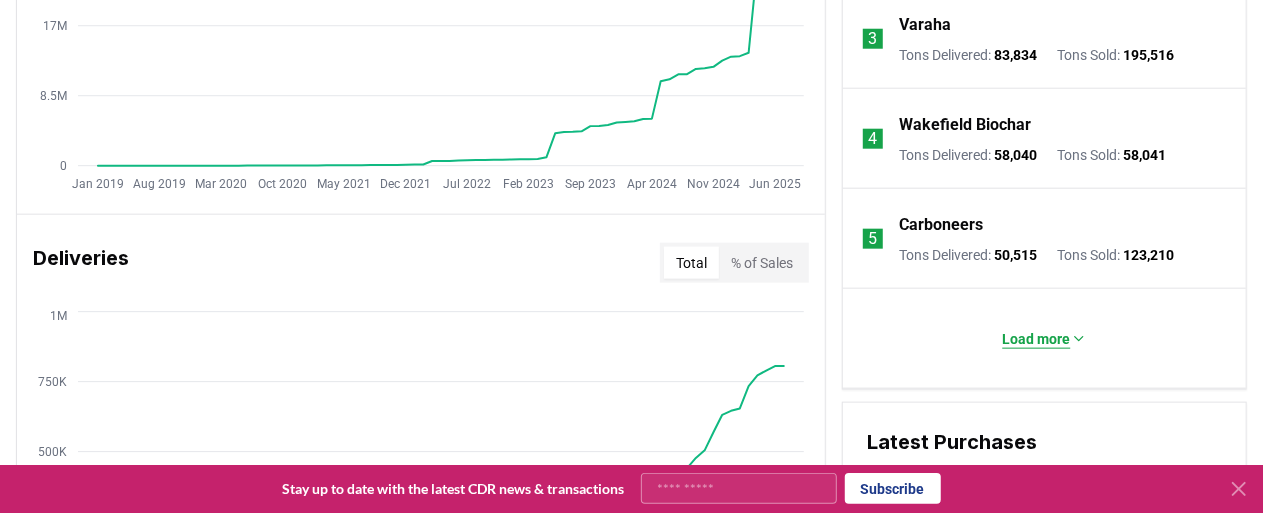 click 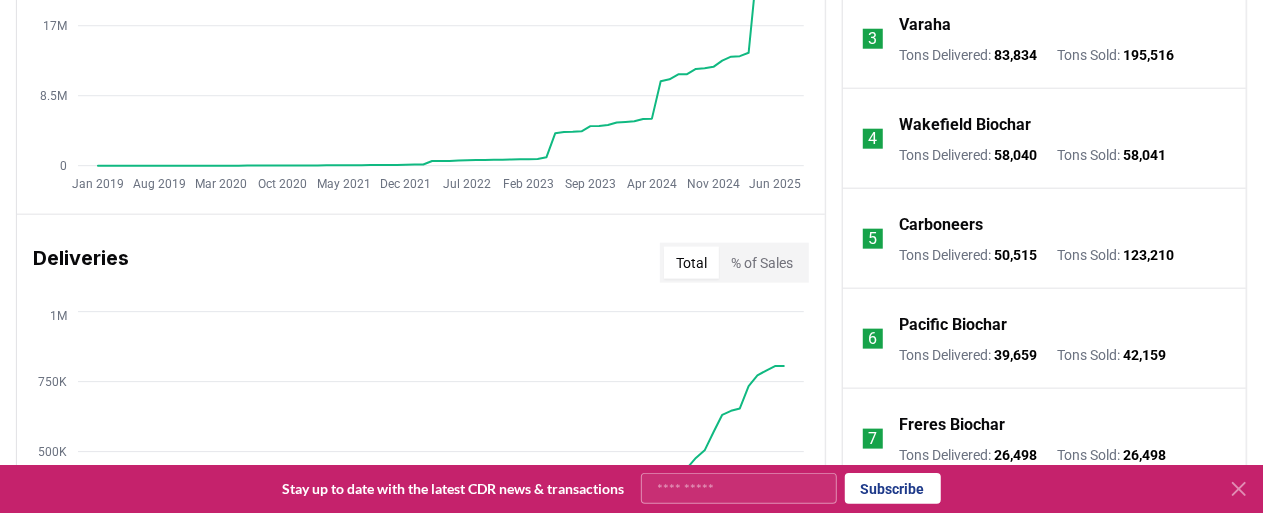drag, startPoint x: 841, startPoint y: 303, endPoint x: 839, endPoint y: 371, distance: 68.0294 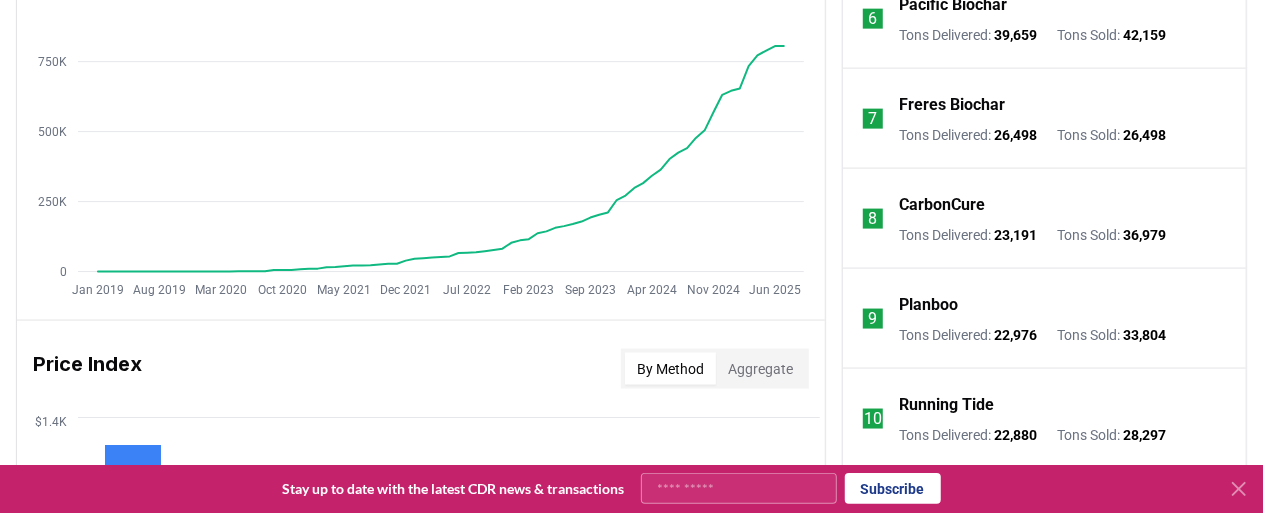 scroll, scrollTop: 1354, scrollLeft: 0, axis: vertical 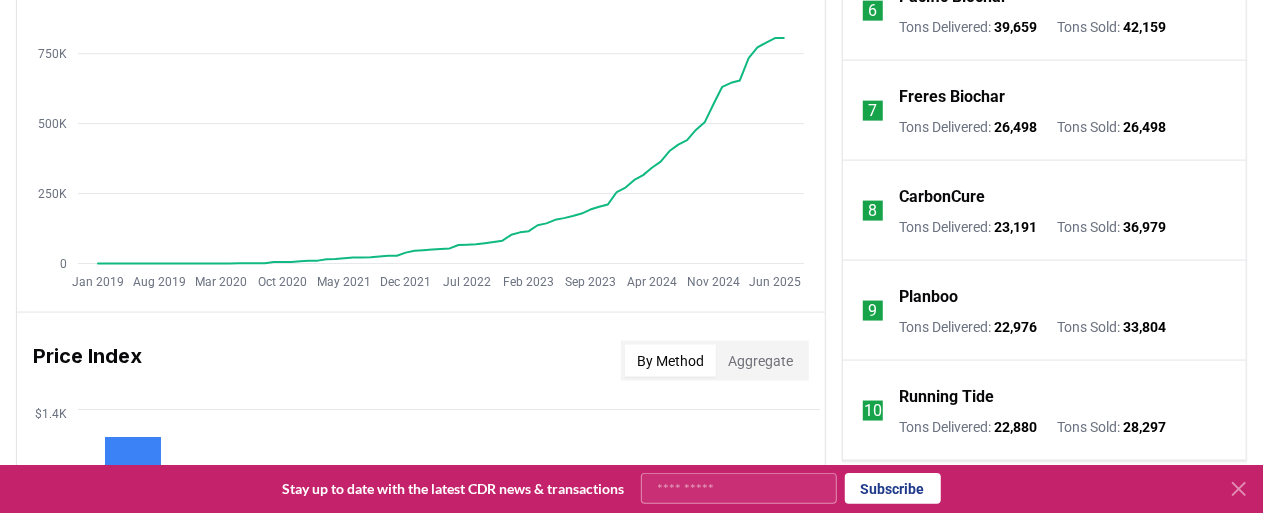 drag, startPoint x: 834, startPoint y: 209, endPoint x: 835, endPoint y: 252, distance: 43.011627 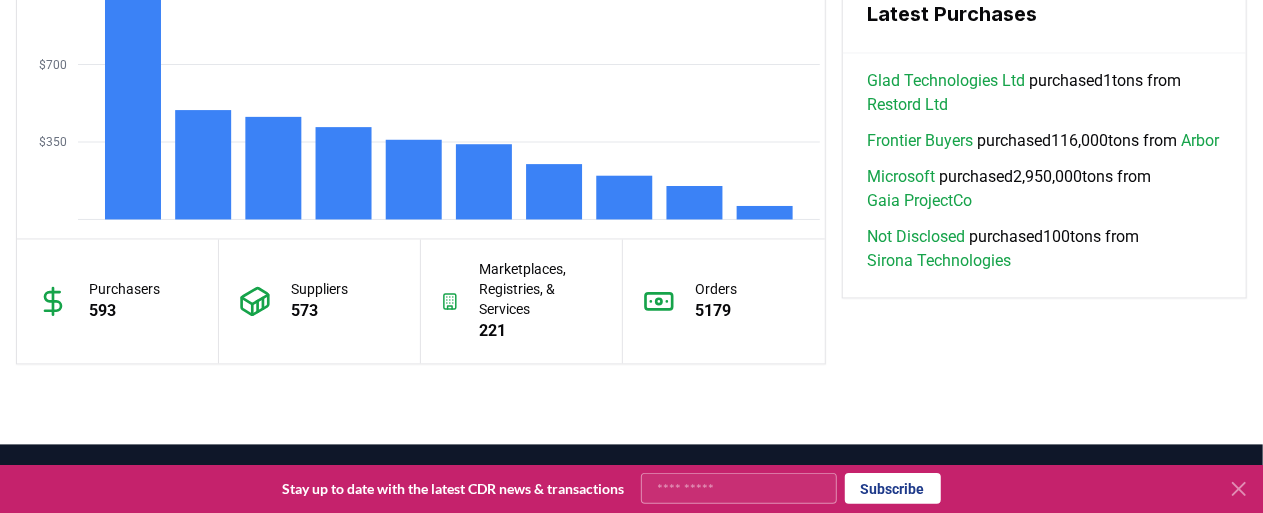 scroll, scrollTop: 1874, scrollLeft: 0, axis: vertical 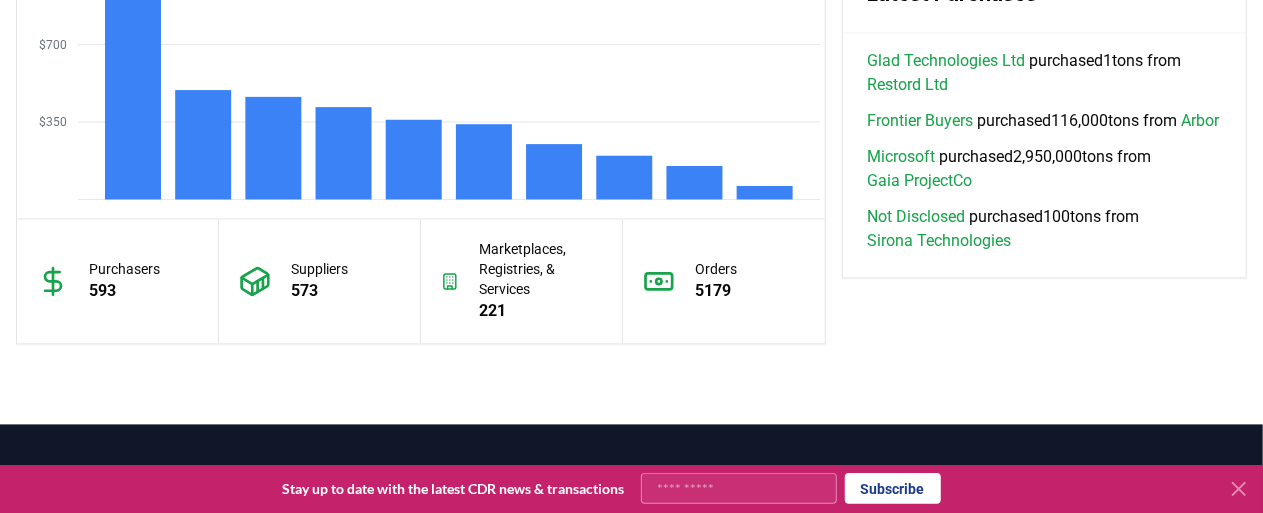 drag, startPoint x: 311, startPoint y: 358, endPoint x: 298, endPoint y: 227, distance: 131.64346 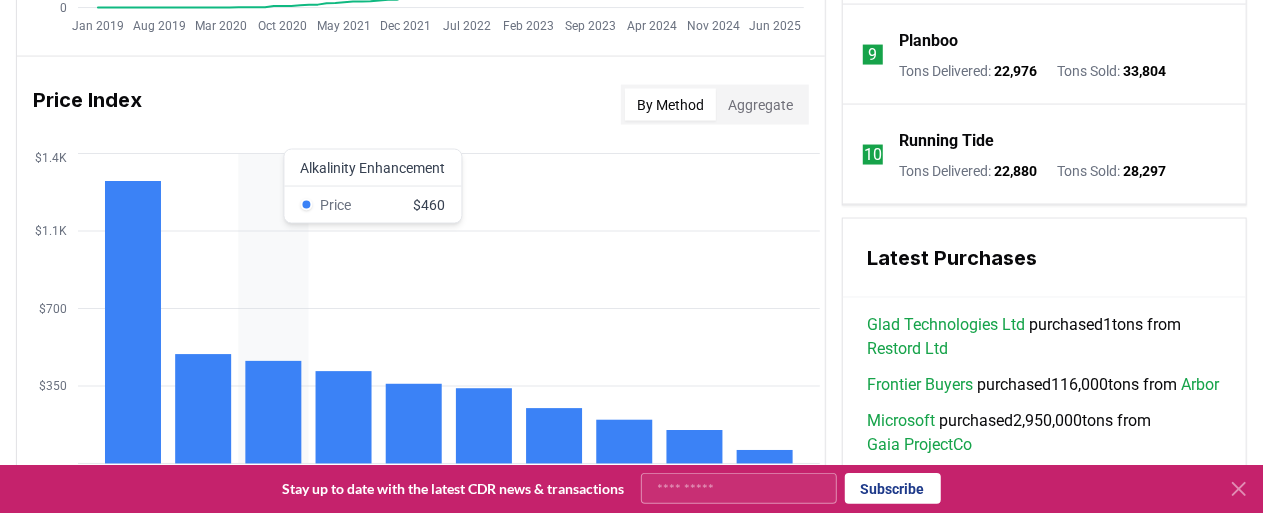 scroll, scrollTop: 1688, scrollLeft: 0, axis: vertical 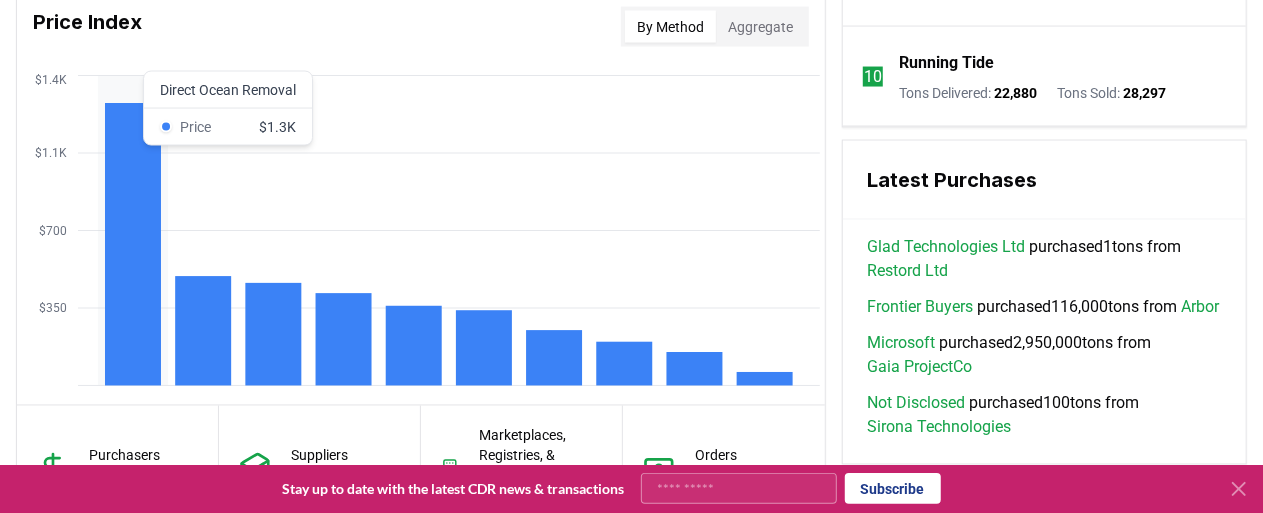 click 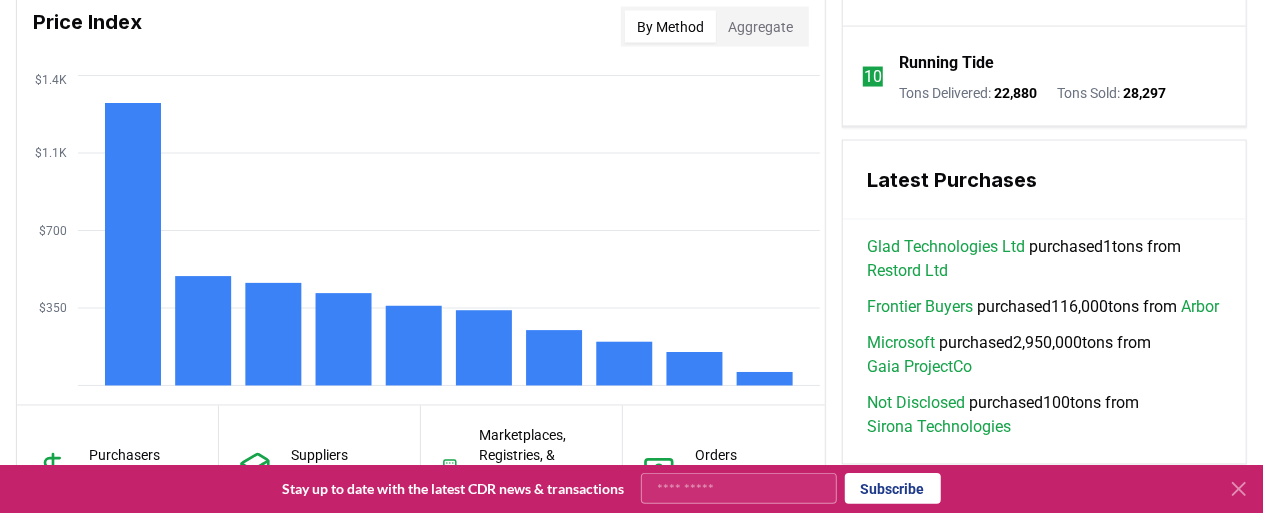 click on "Running Tide" at bounding box center (946, 63) 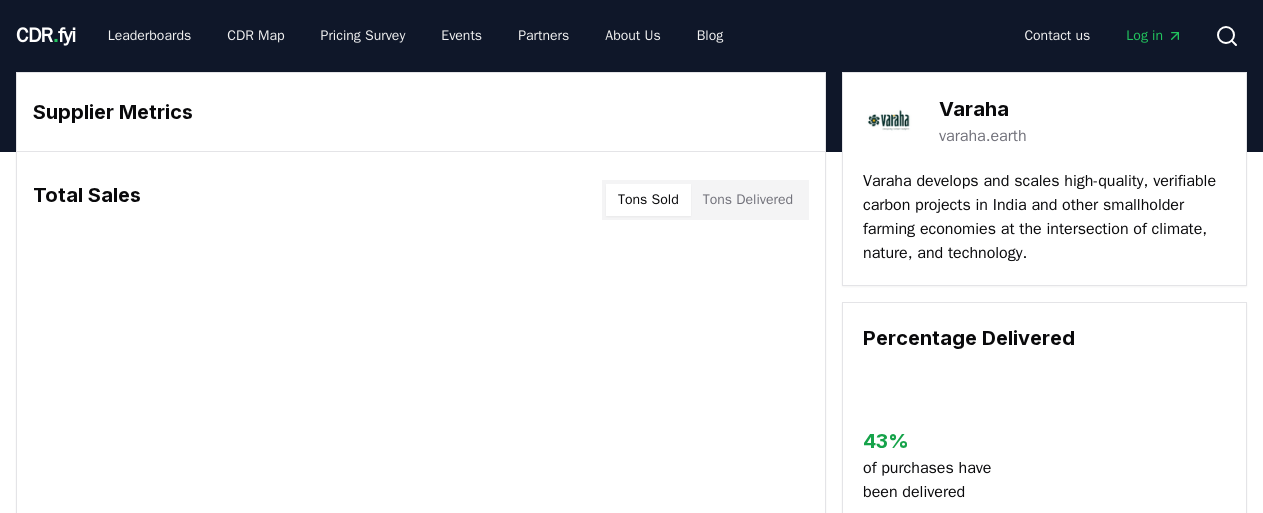 scroll, scrollTop: 0, scrollLeft: 0, axis: both 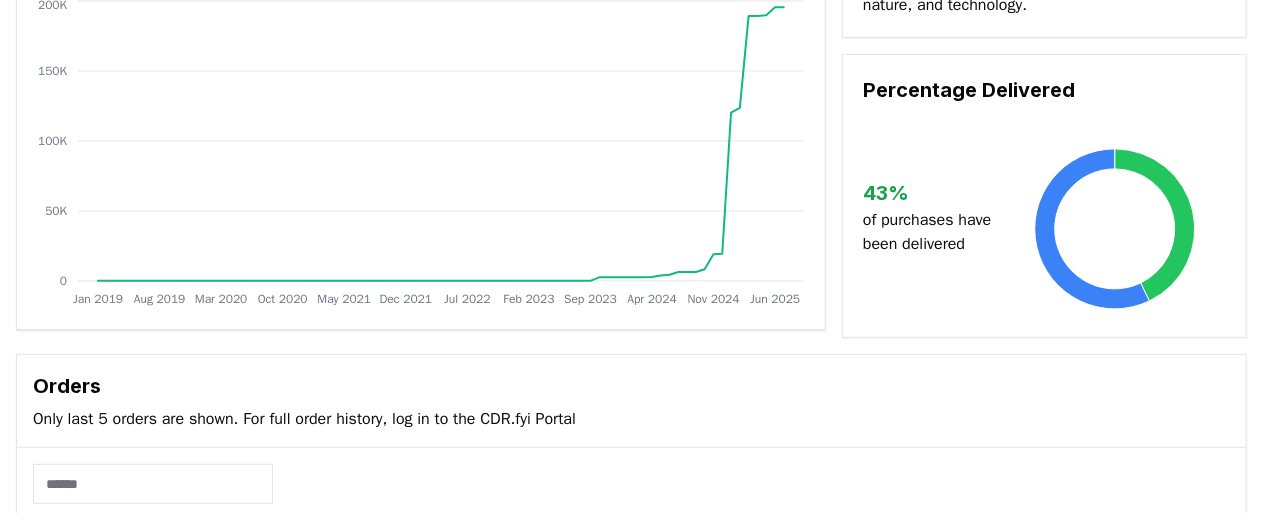 drag, startPoint x: 838, startPoint y: 225, endPoint x: 830, endPoint y: 284, distance: 59.5399 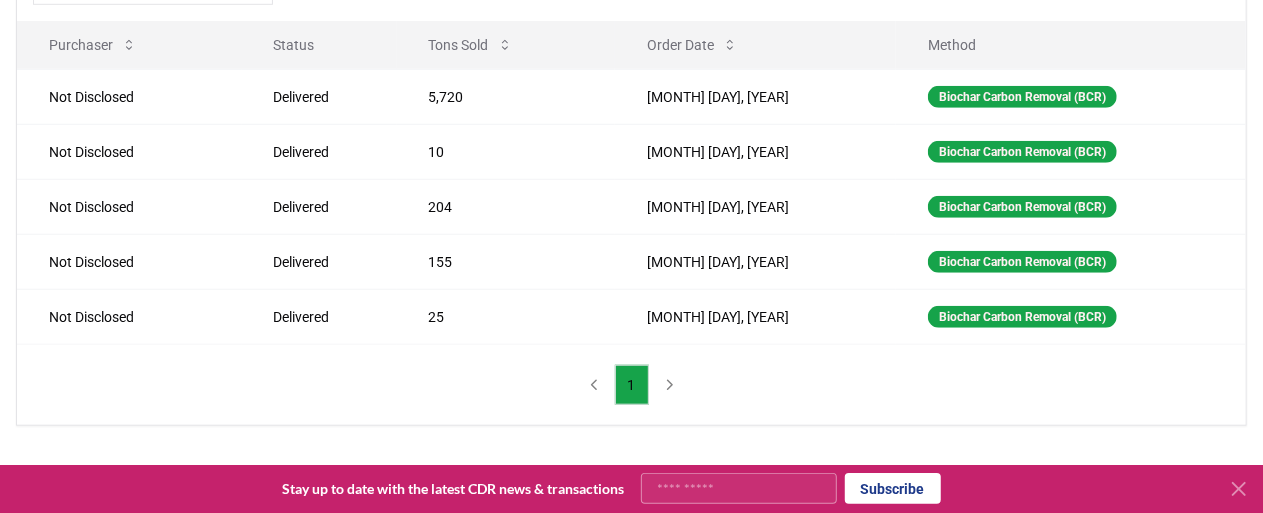 scroll, scrollTop: 768, scrollLeft: 0, axis: vertical 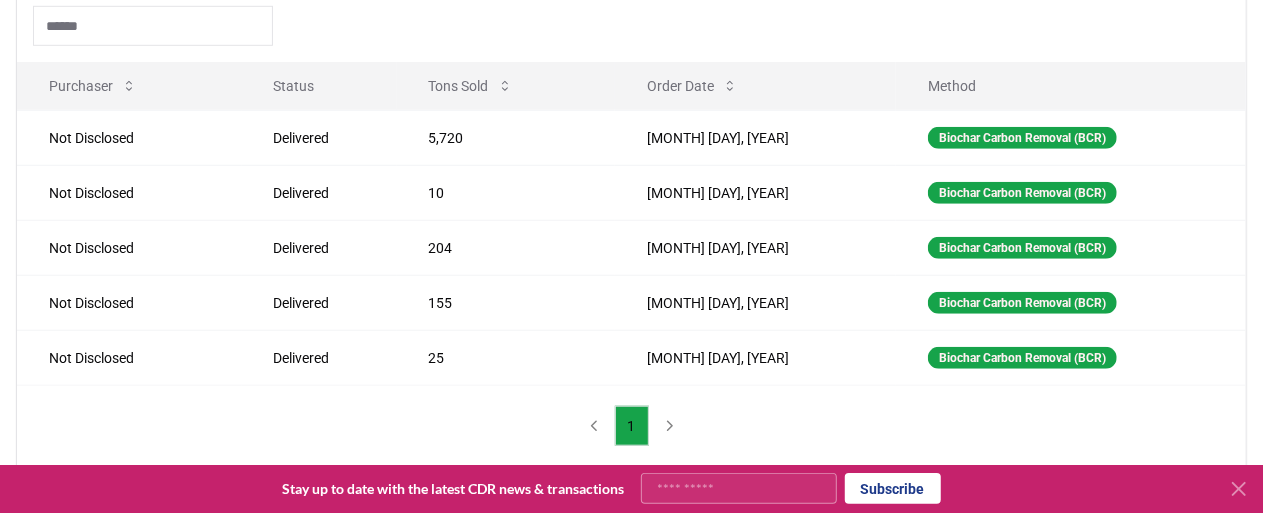 drag, startPoint x: 788, startPoint y: 141, endPoint x: 815, endPoint y: 8, distance: 135.71294 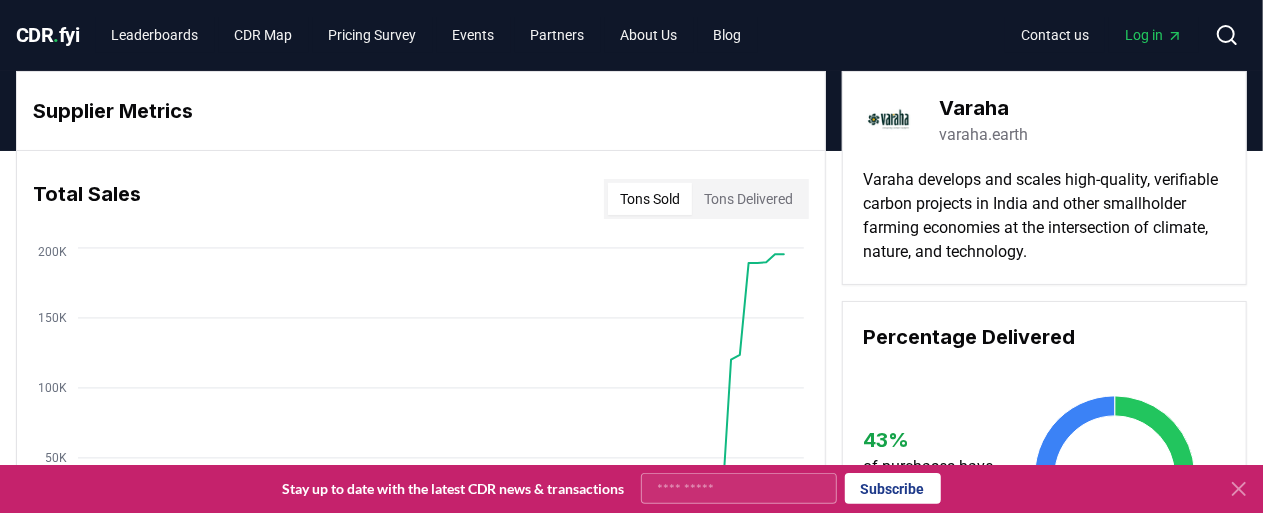 scroll, scrollTop: 0, scrollLeft: 0, axis: both 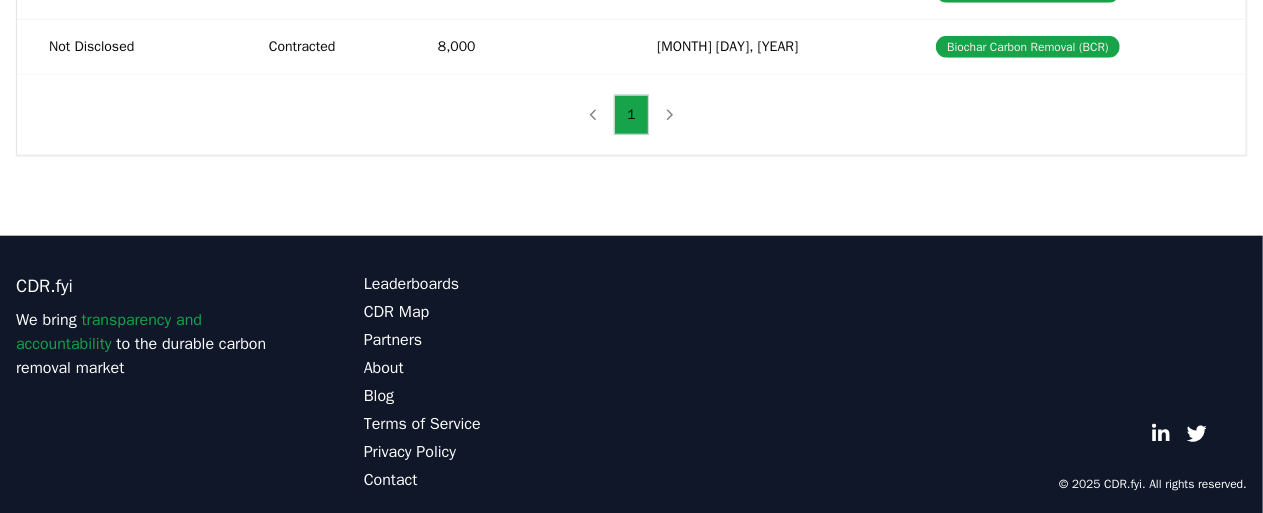 drag, startPoint x: 834, startPoint y: 121, endPoint x: 857, endPoint y: 101, distance: 30.479502 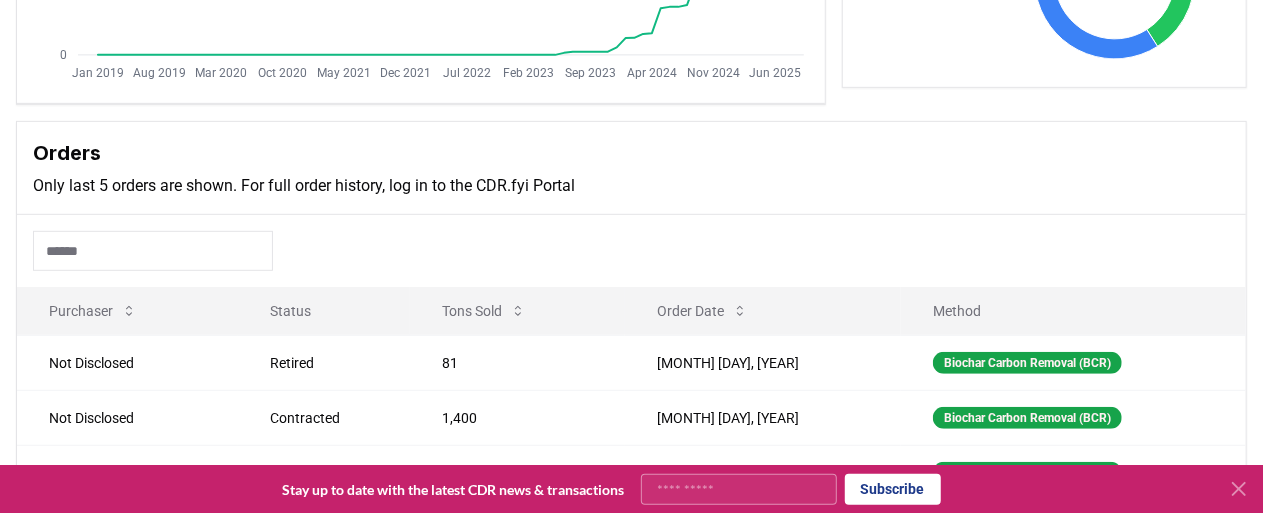 scroll, scrollTop: 477, scrollLeft: 0, axis: vertical 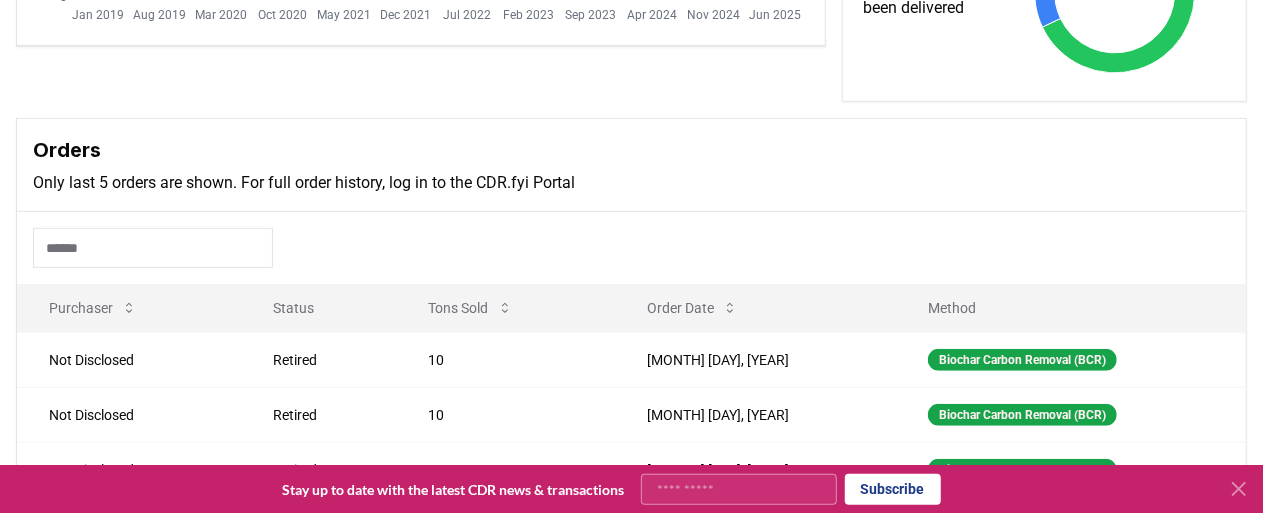 drag, startPoint x: 1074, startPoint y: 181, endPoint x: 941, endPoint y: 62, distance: 178.46568 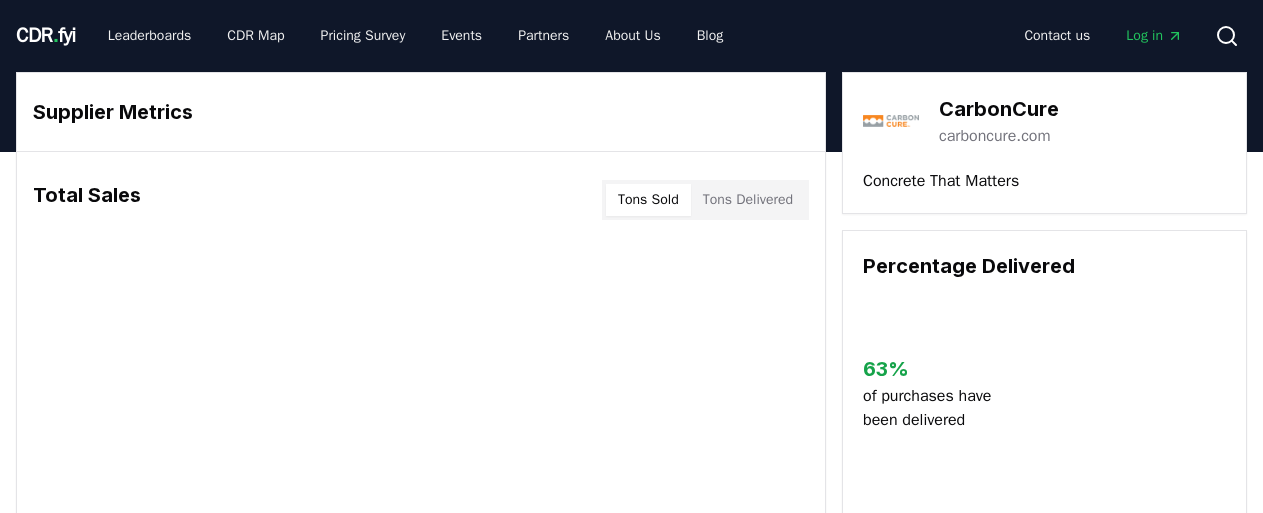 scroll, scrollTop: 0, scrollLeft: 0, axis: both 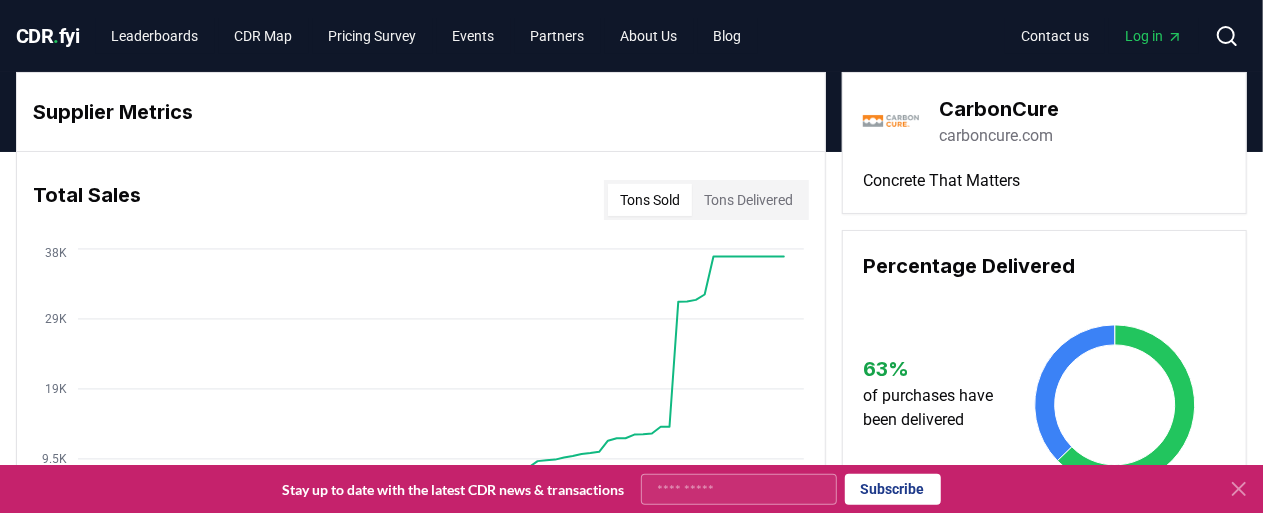 drag, startPoint x: 834, startPoint y: 129, endPoint x: 881, endPoint y: 65, distance: 79.40403 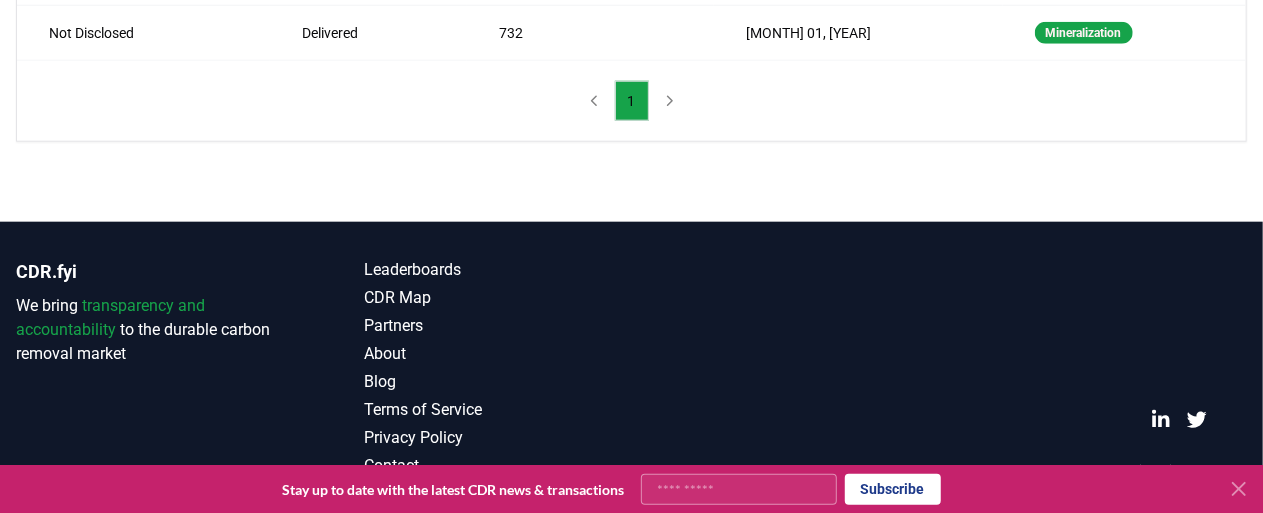 scroll, scrollTop: 0, scrollLeft: 0, axis: both 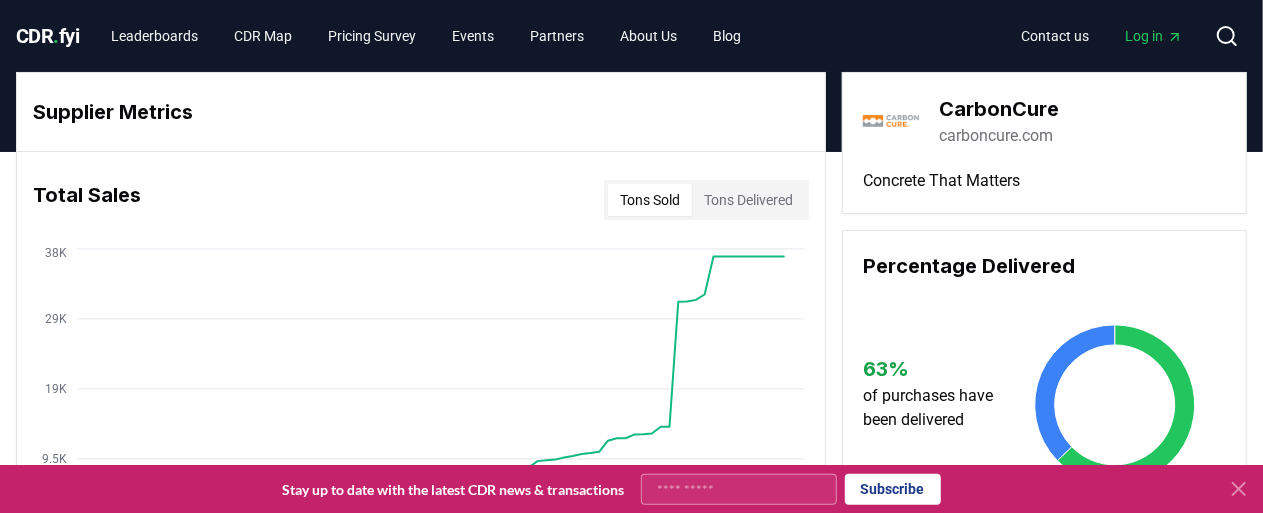 click 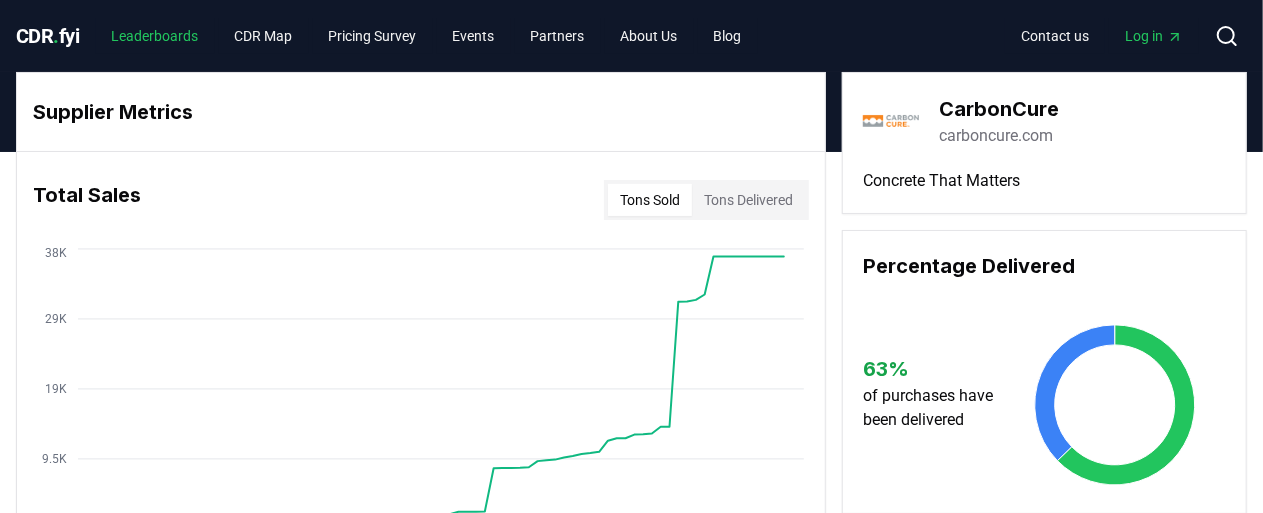 click on "Leaderboards" at bounding box center [155, 36] 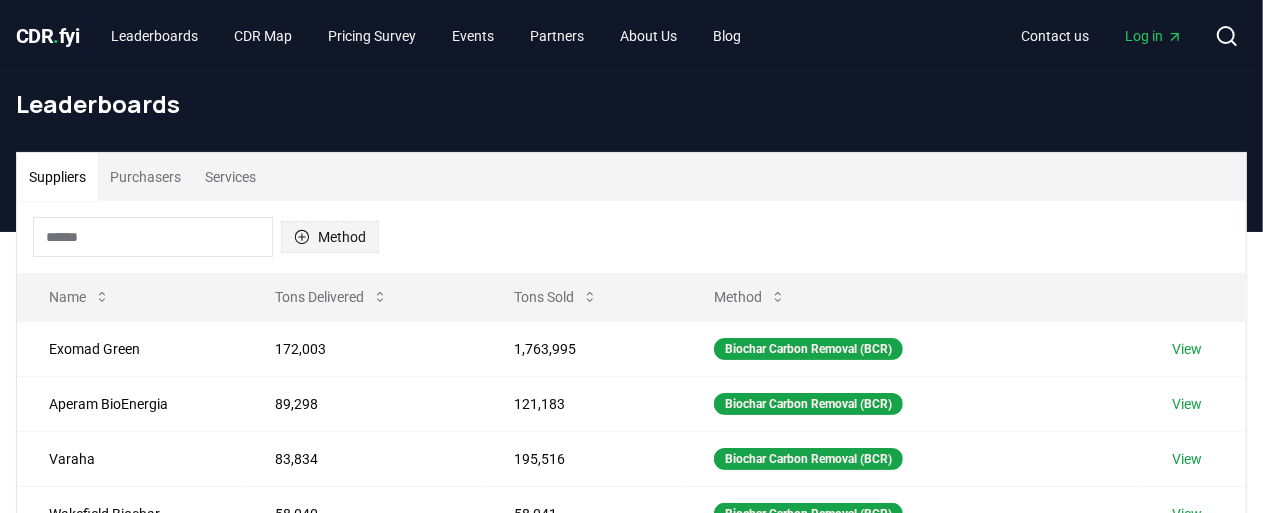 click on "Method" at bounding box center [330, 237] 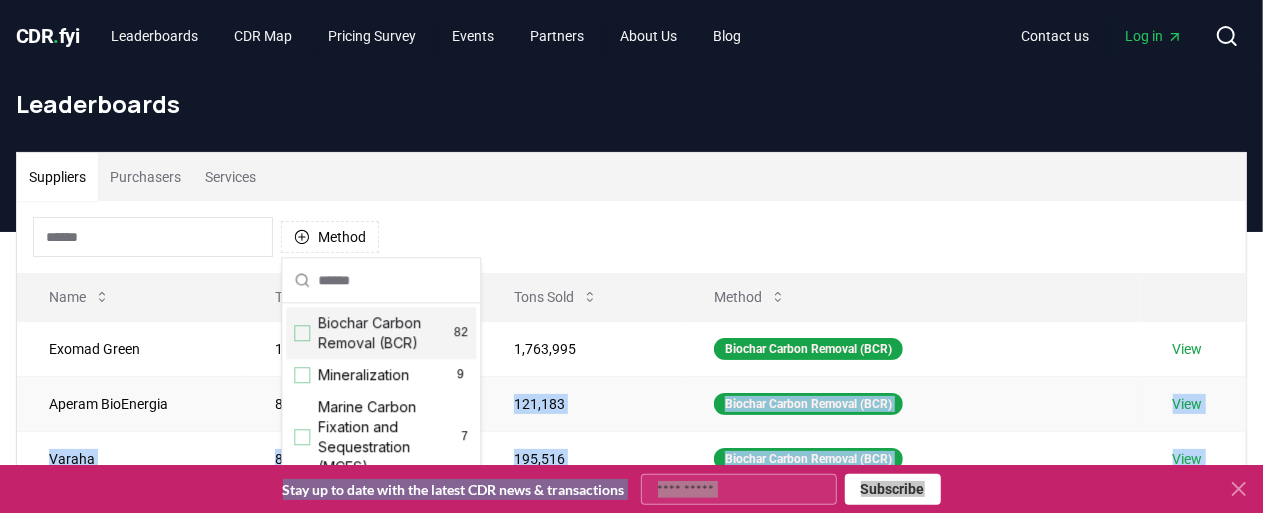 drag, startPoint x: 481, startPoint y: 377, endPoint x: 481, endPoint y: 403, distance: 26 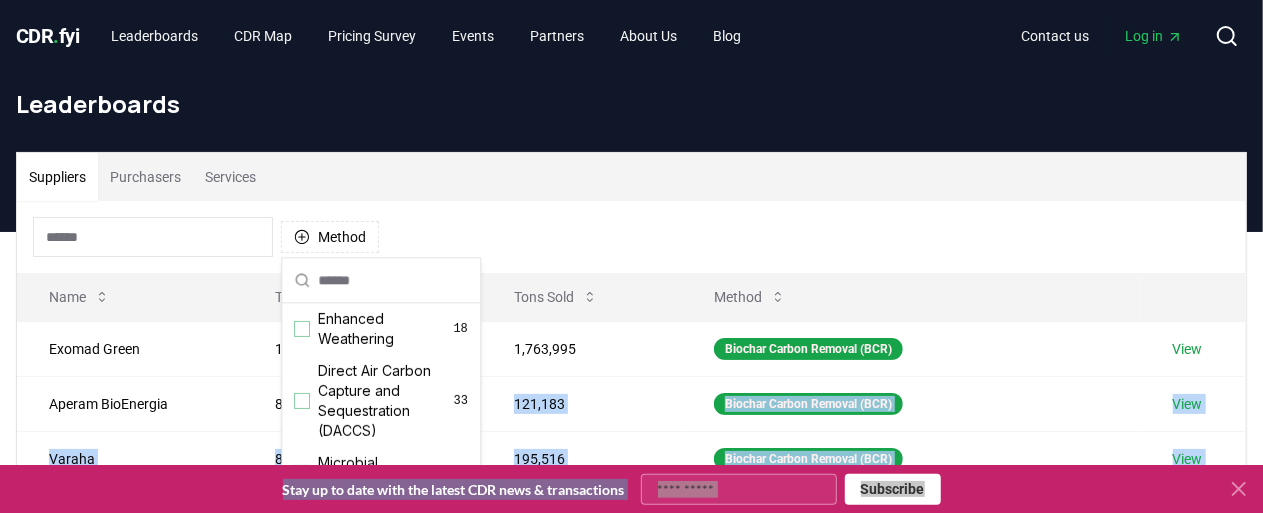 scroll, scrollTop: 390, scrollLeft: 0, axis: vertical 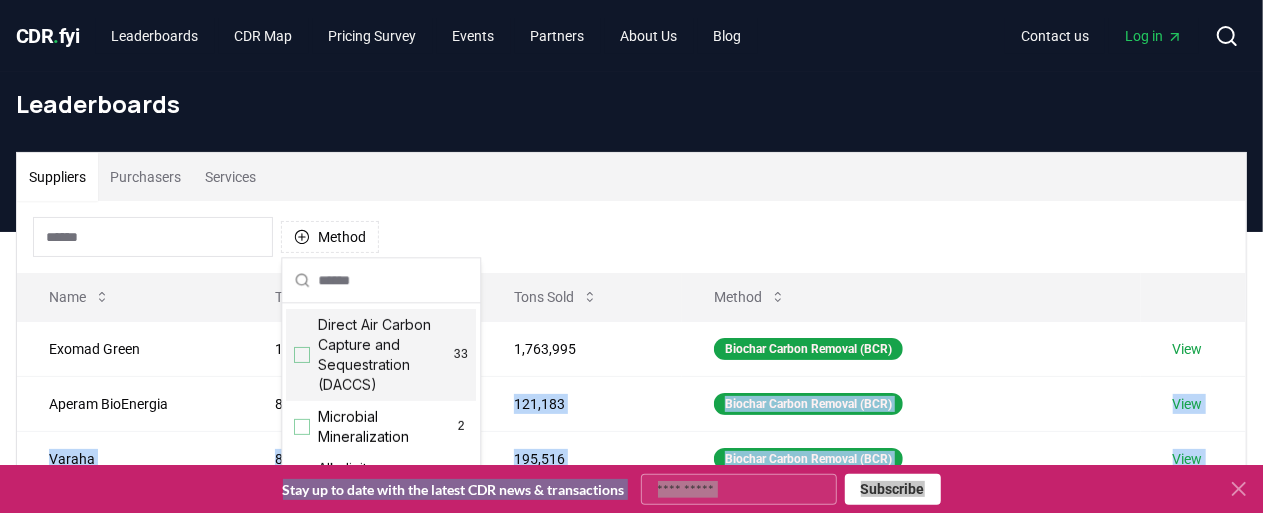 click on "Direct Air Carbon Capture and Sequestration (DACCS)" at bounding box center [386, 355] 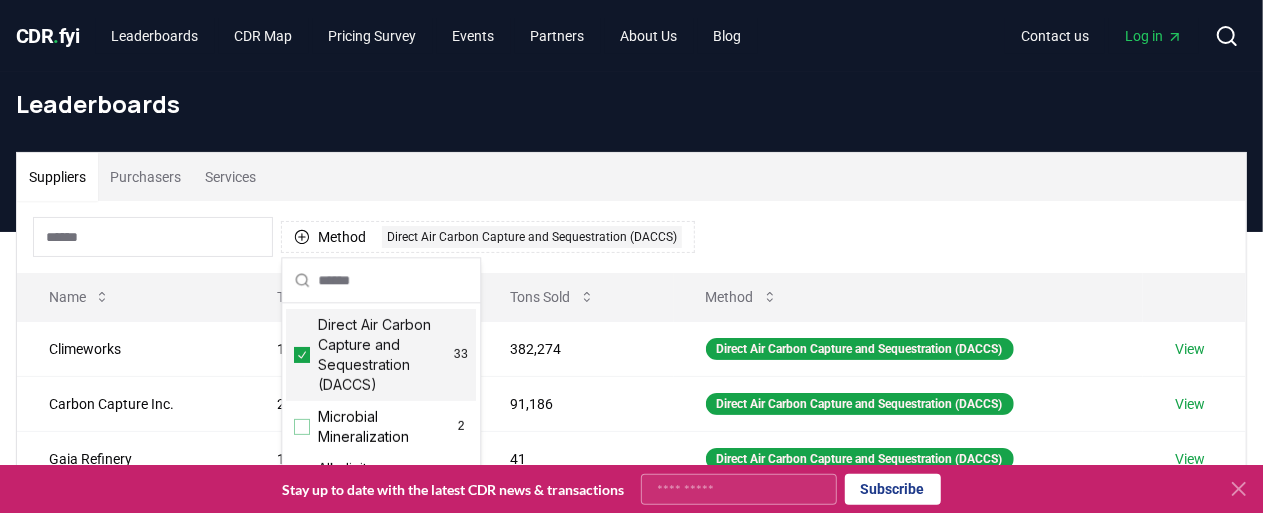 click on "Suppliers Purchasers Services" at bounding box center (631, 177) 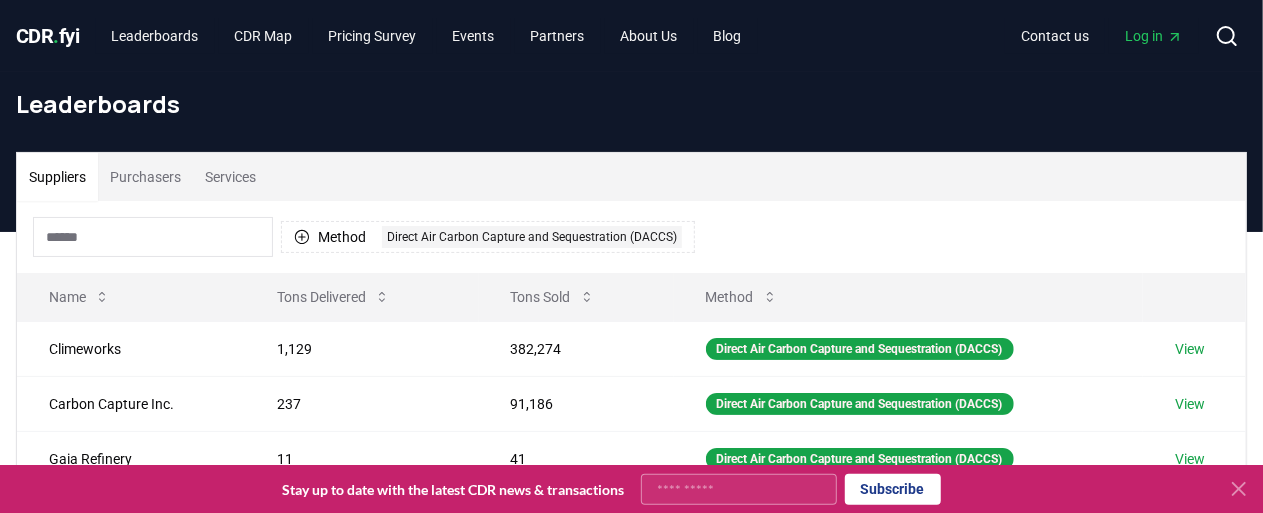 click 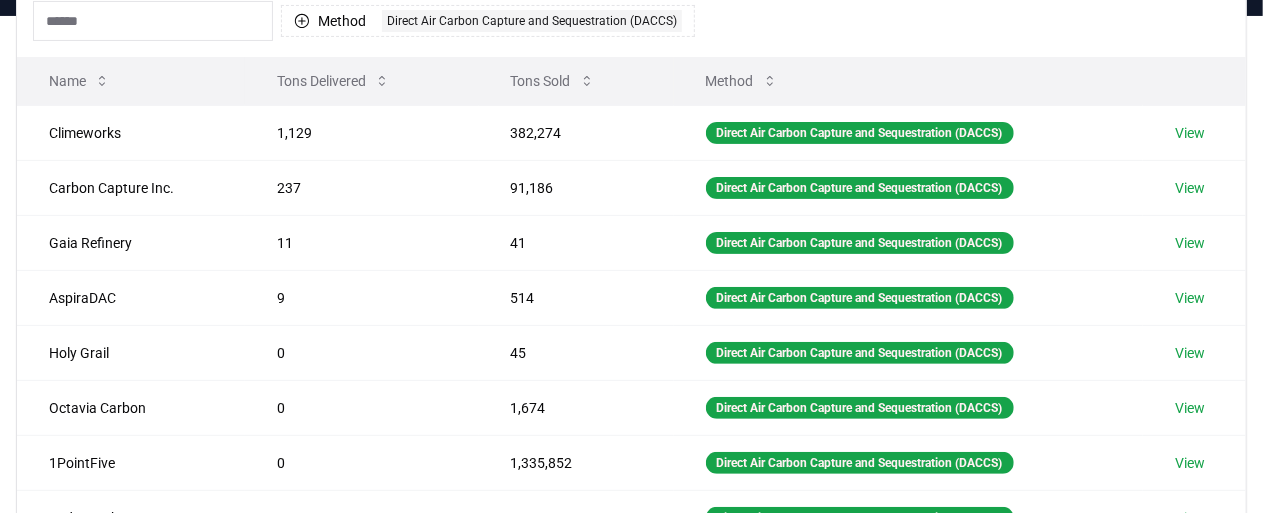scroll, scrollTop: 244, scrollLeft: 0, axis: vertical 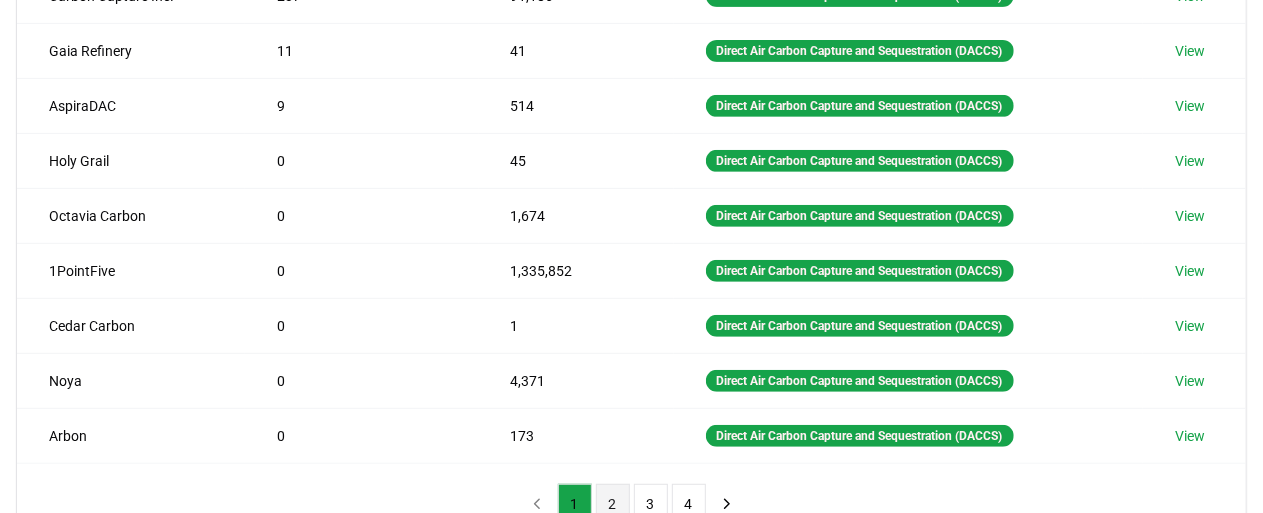 click on "2" at bounding box center (613, 504) 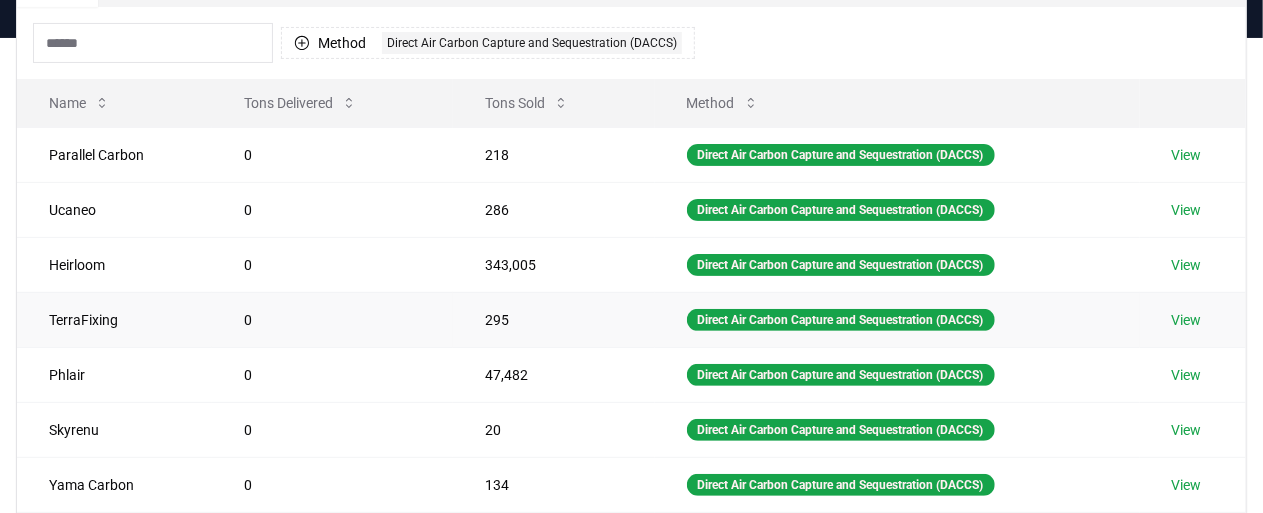 scroll, scrollTop: 176, scrollLeft: 0, axis: vertical 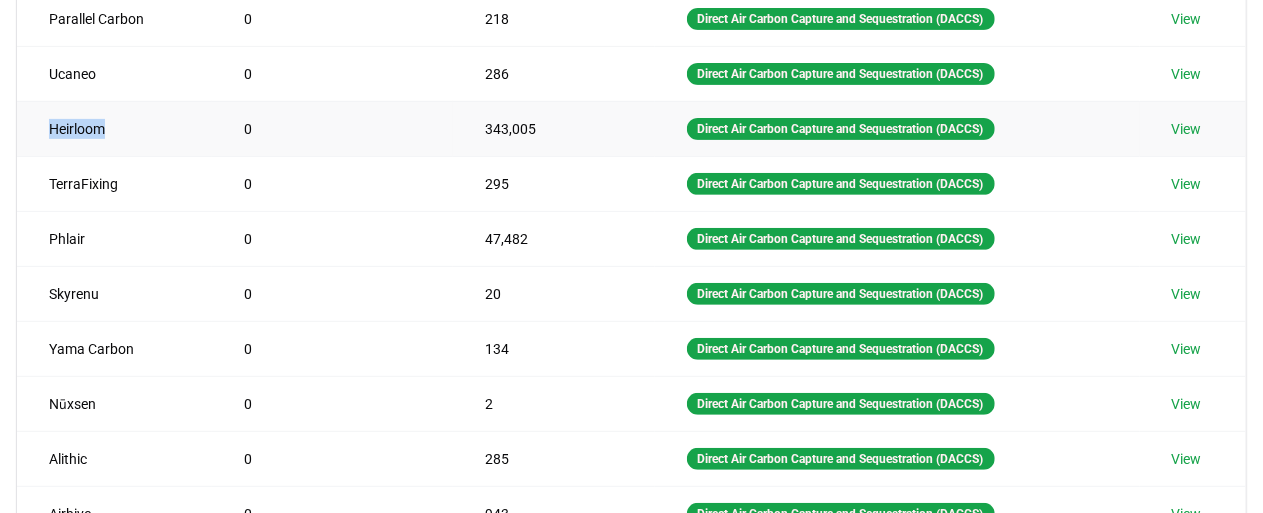 drag, startPoint x: 50, startPoint y: 129, endPoint x: 130, endPoint y: 119, distance: 80.622574 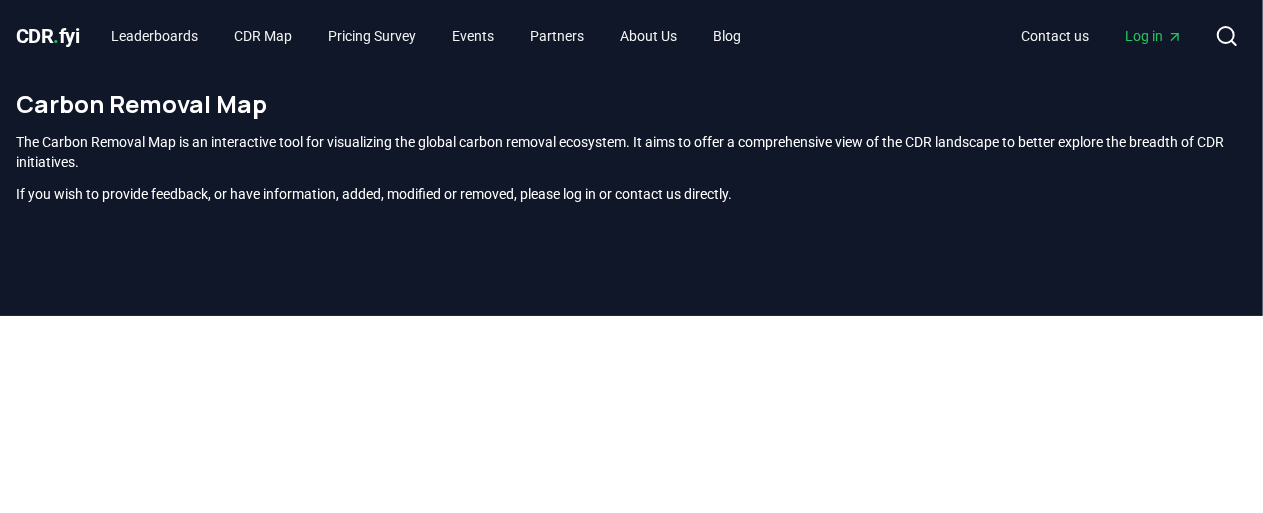 scroll, scrollTop: 608, scrollLeft: 0, axis: vertical 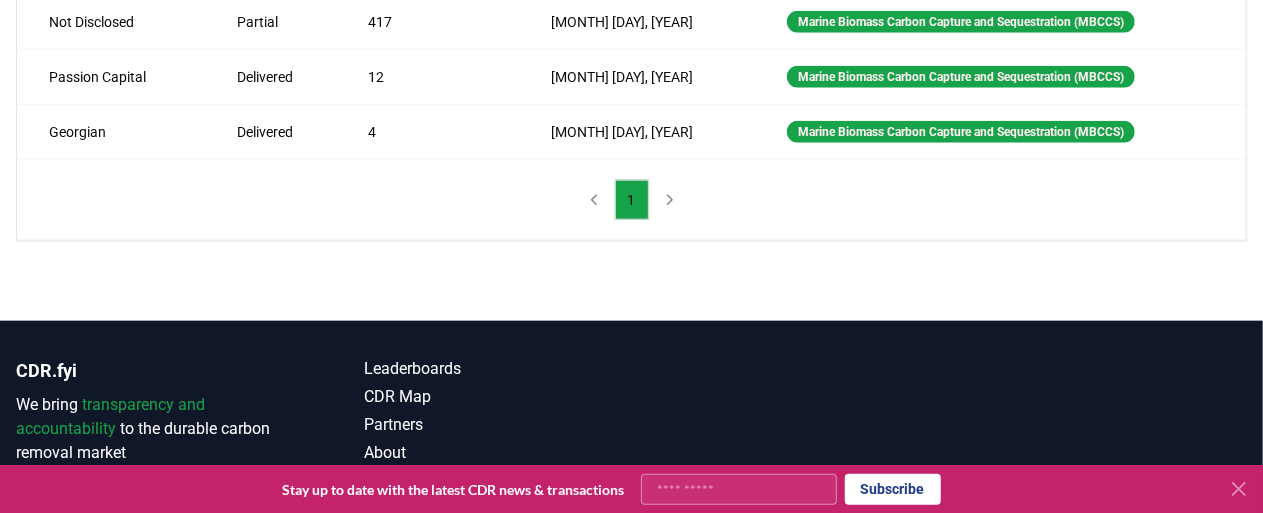 drag, startPoint x: 699, startPoint y: 257, endPoint x: 701, endPoint y: 232, distance: 25.079872 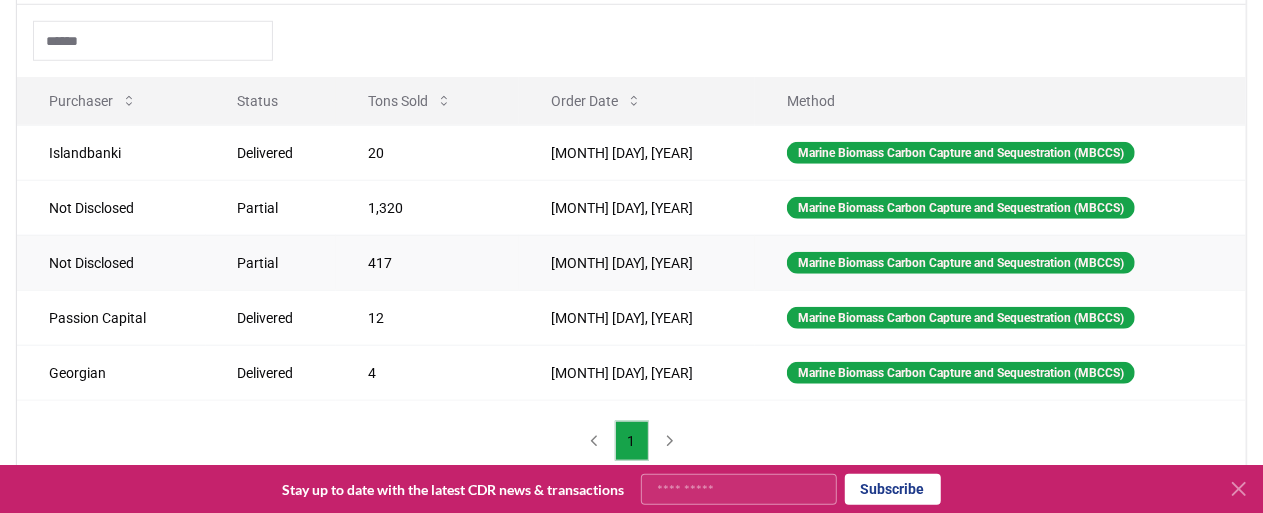 scroll, scrollTop: 832, scrollLeft: 0, axis: vertical 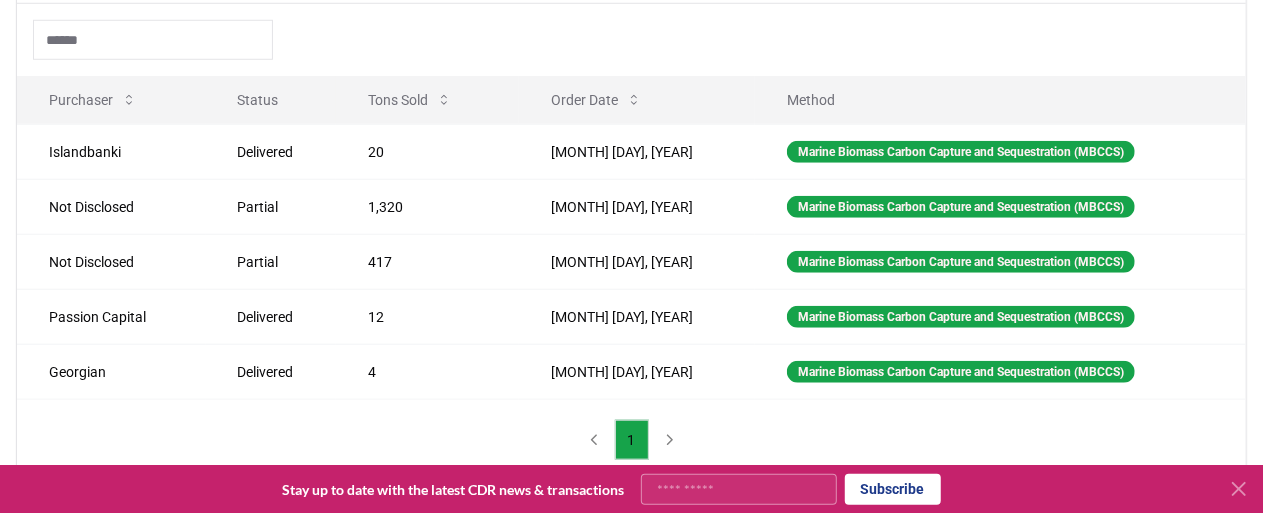drag, startPoint x: 700, startPoint y: 43, endPoint x: 704, endPoint y: 5, distance: 38.209946 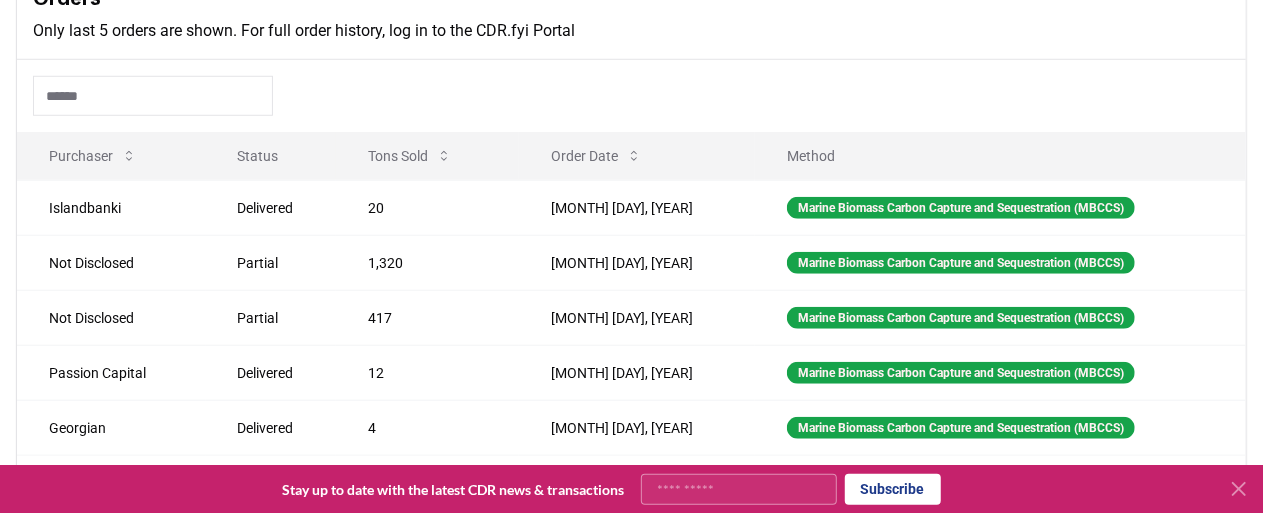 scroll, scrollTop: 780, scrollLeft: 0, axis: vertical 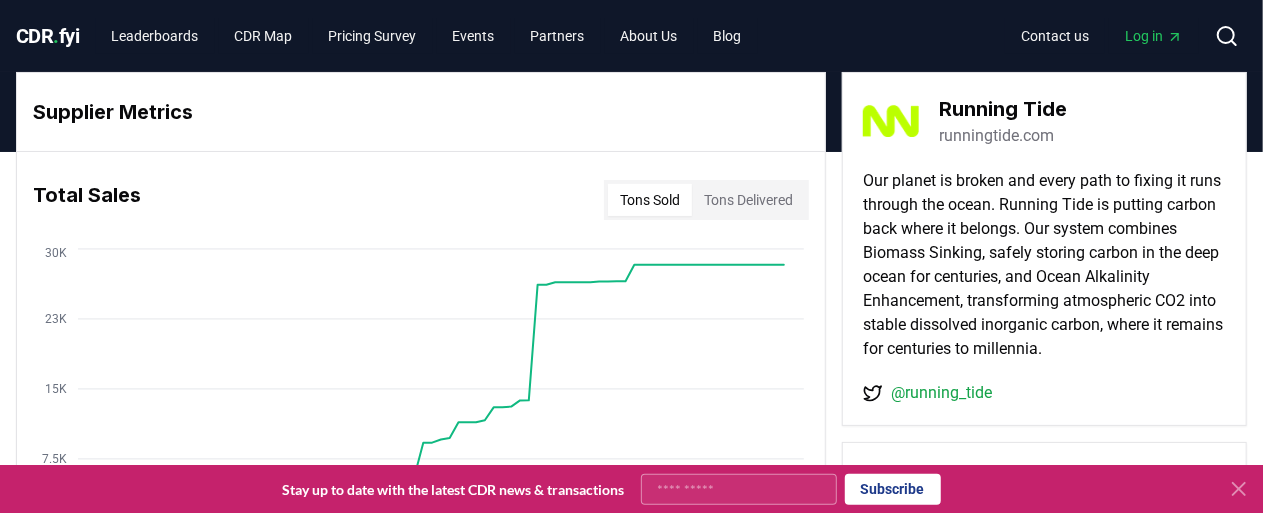 click on "runningtide.com" at bounding box center (996, 136) 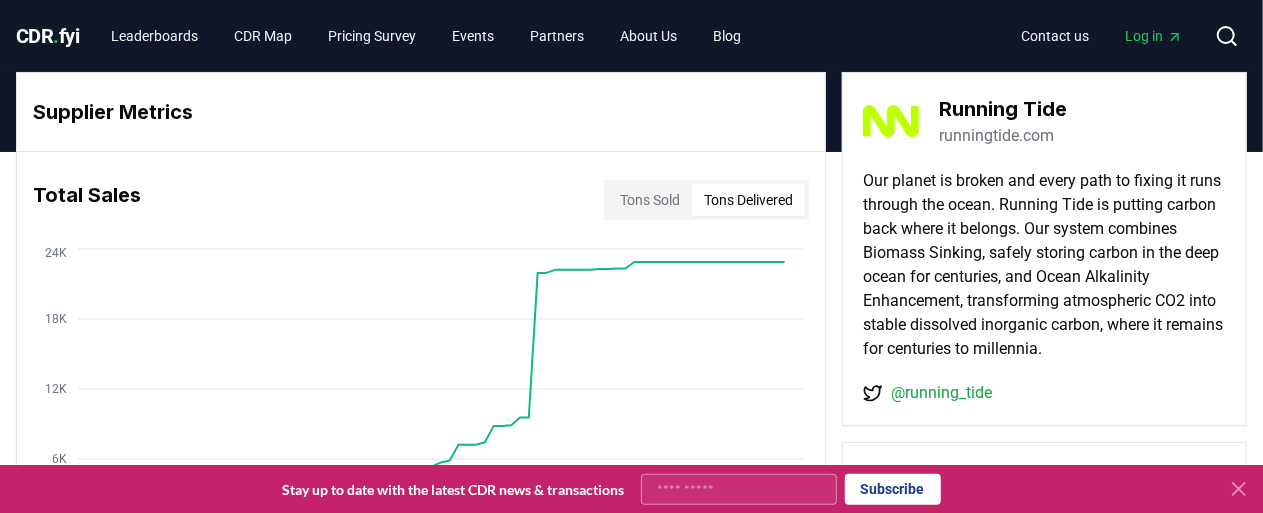 click on "Tons Delivered" at bounding box center (748, 200) 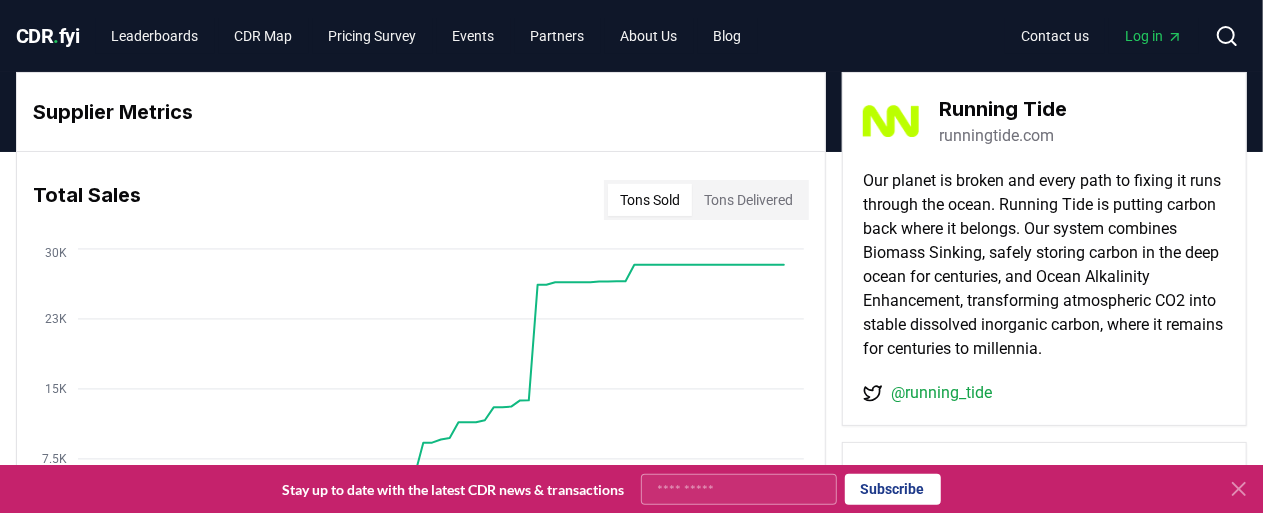 click on "Tons Sold" at bounding box center [650, 200] 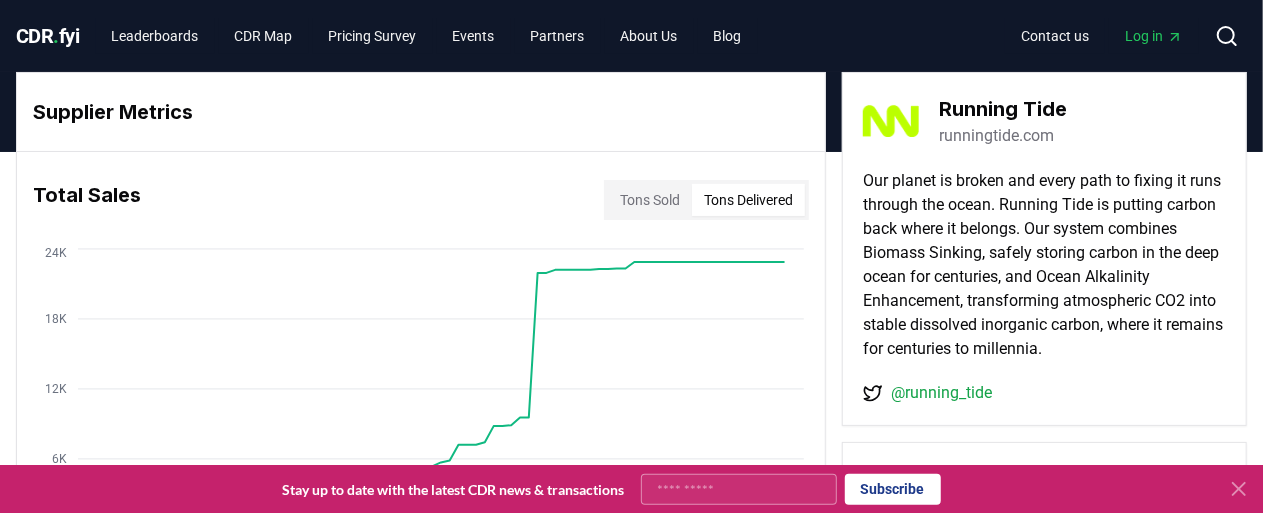 click on "Tons Sold" at bounding box center (650, 200) 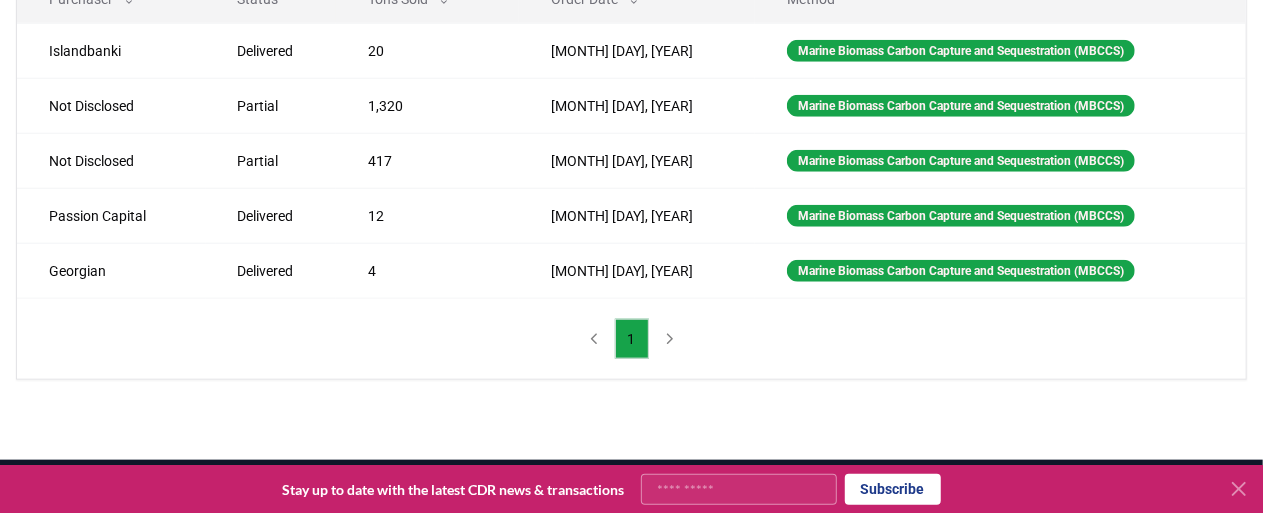 scroll, scrollTop: 0, scrollLeft: 0, axis: both 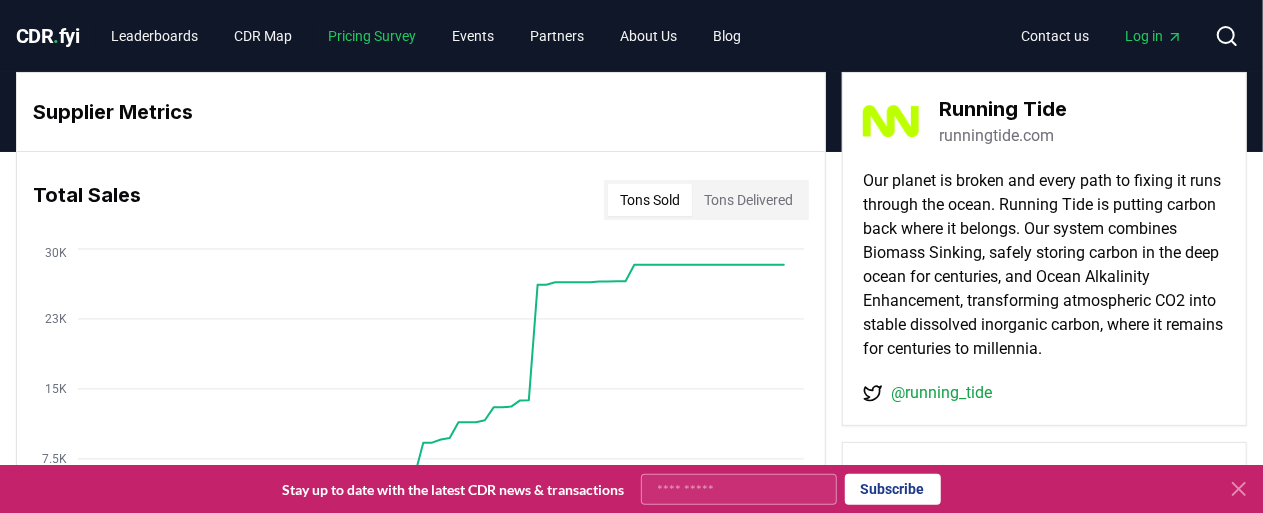 click on "Pricing Survey" at bounding box center (373, 36) 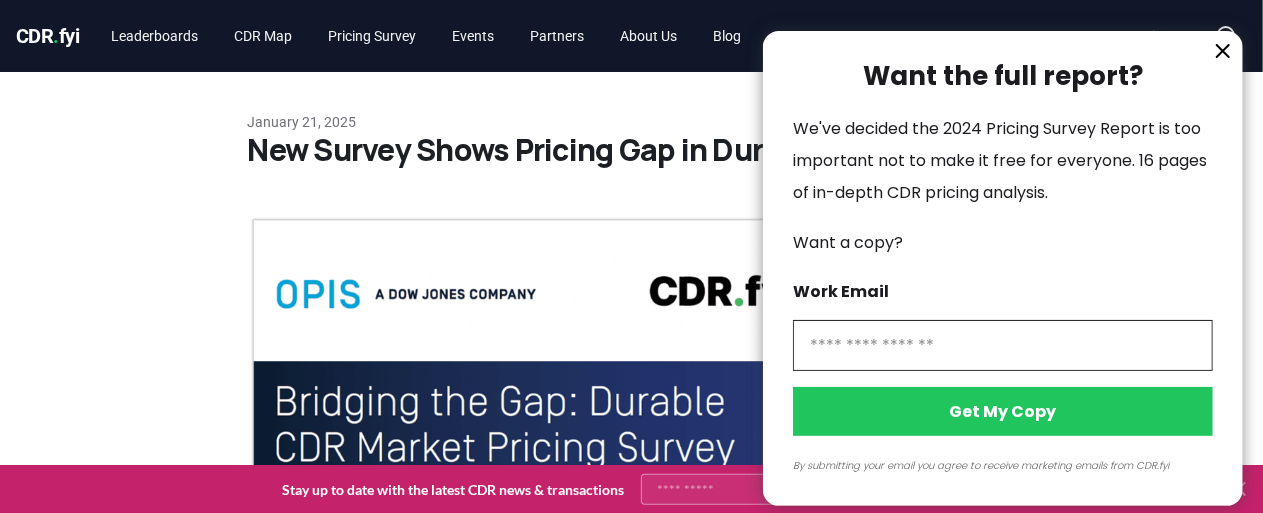click 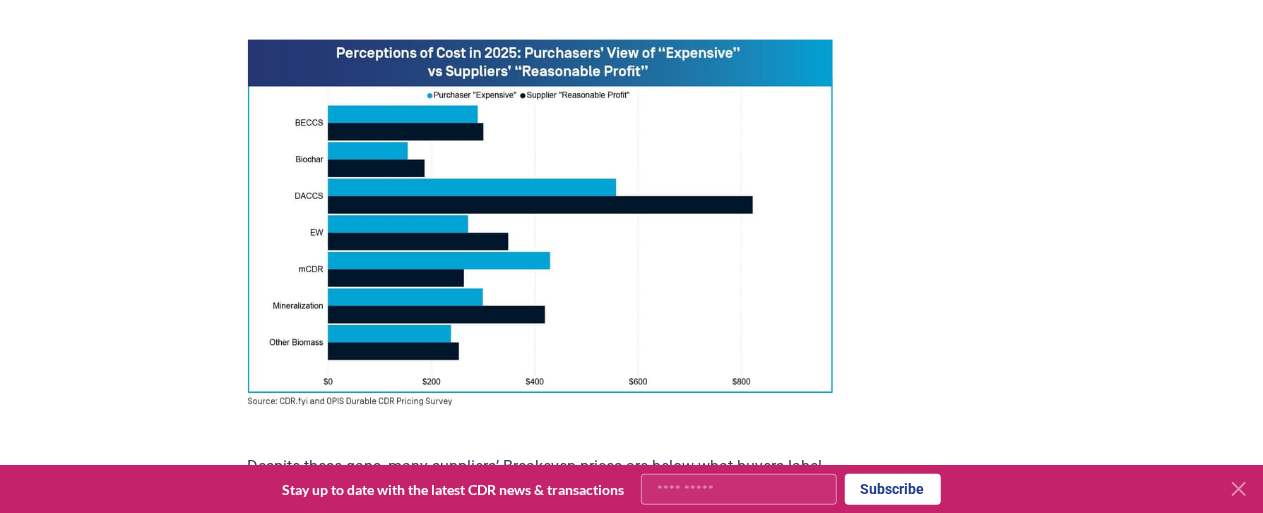 scroll, scrollTop: 1473, scrollLeft: 0, axis: vertical 